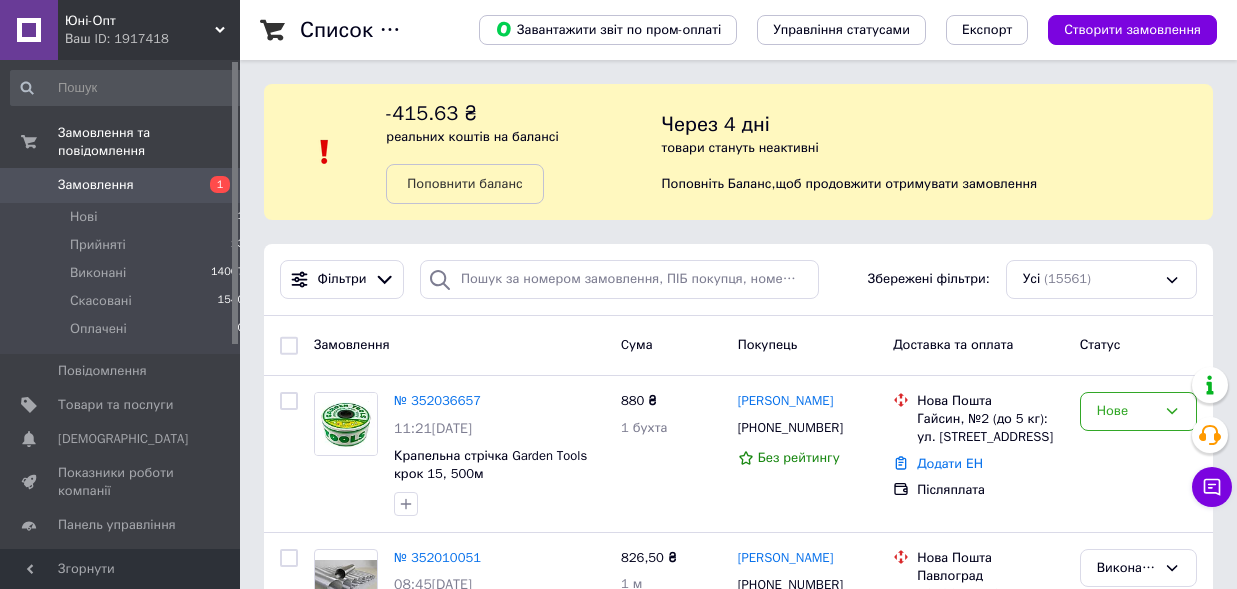 scroll, scrollTop: 0, scrollLeft: 0, axis: both 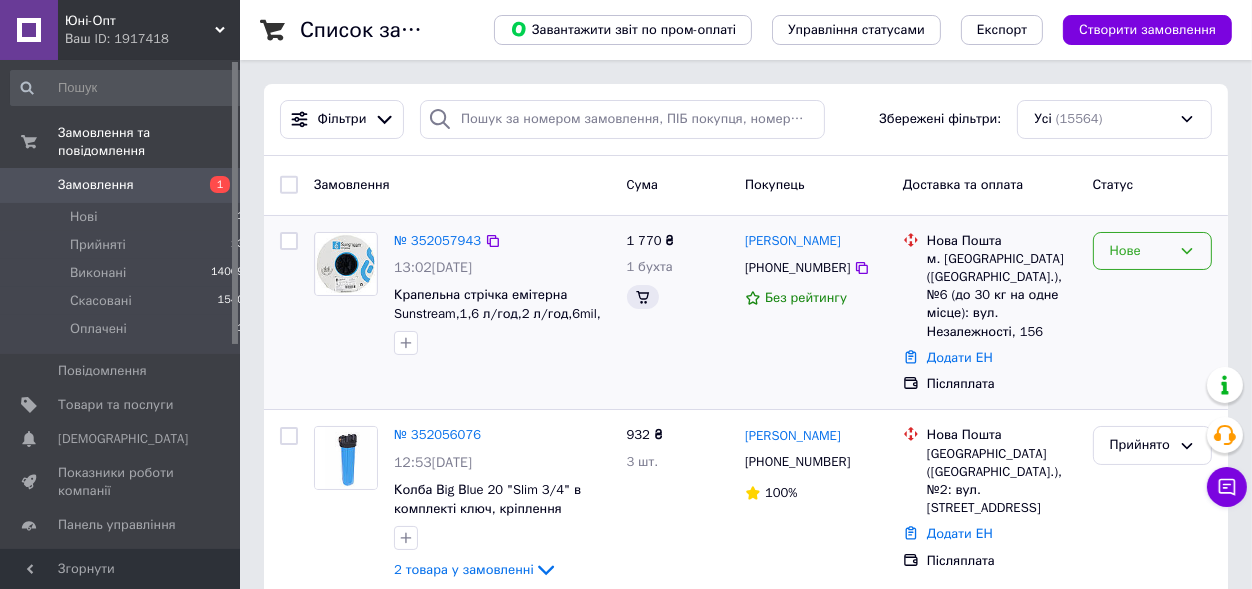 click on "Нове" at bounding box center [1140, 251] 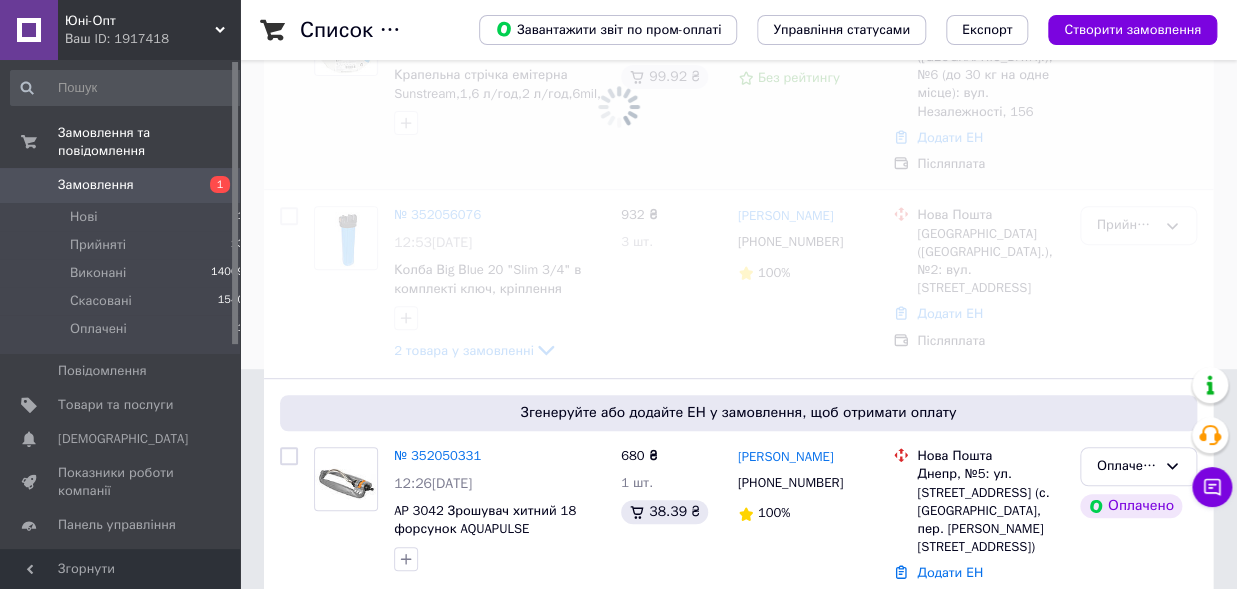 scroll, scrollTop: 0, scrollLeft: 0, axis: both 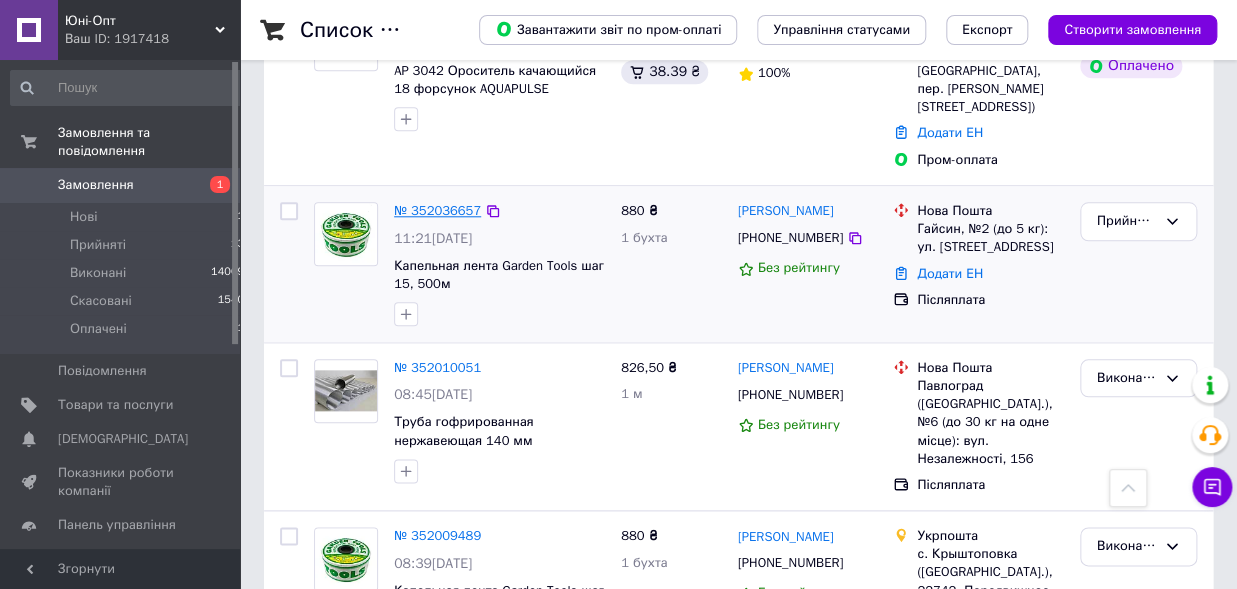 click on "№ 352036657" at bounding box center (437, 210) 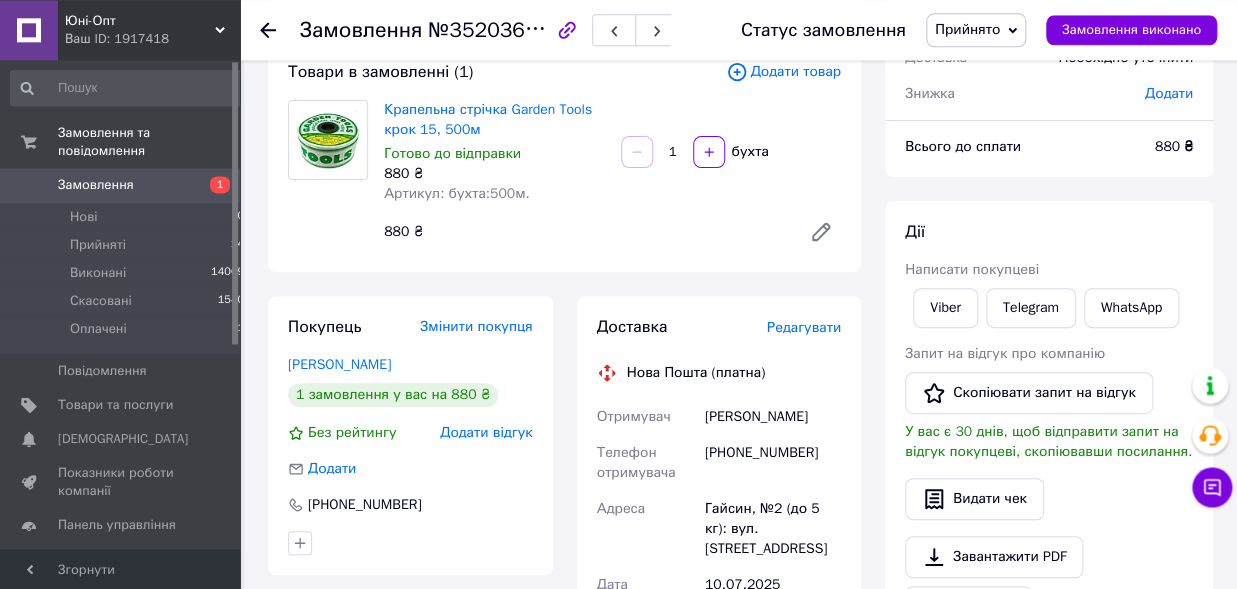 scroll, scrollTop: 0, scrollLeft: 0, axis: both 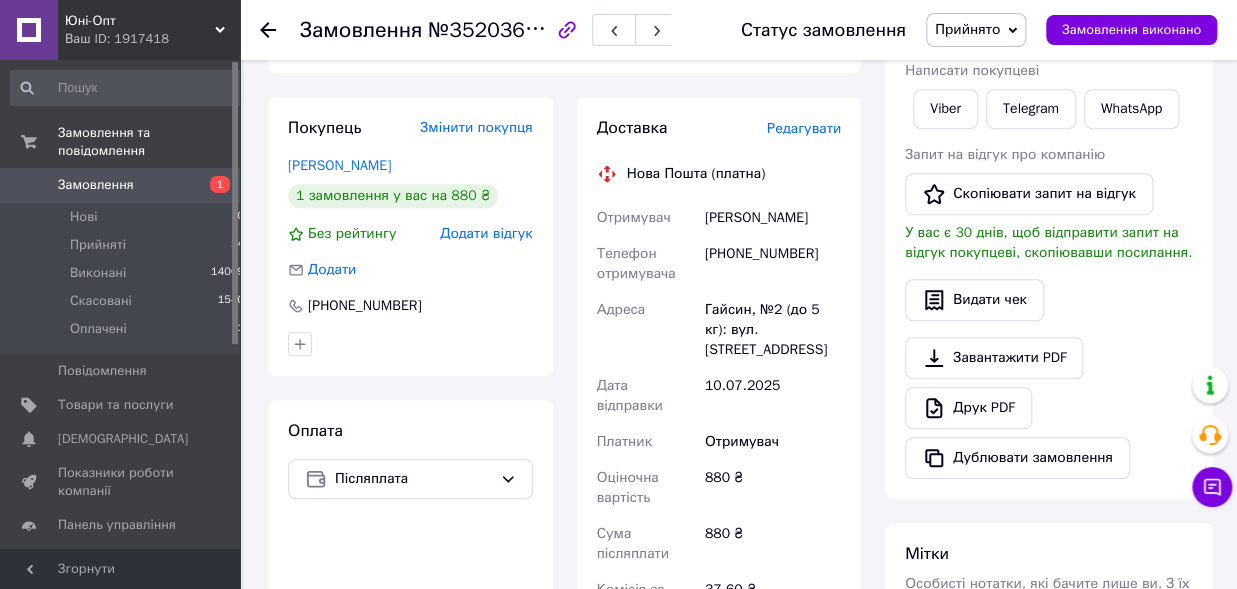 click on "Прийнято" at bounding box center [967, 29] 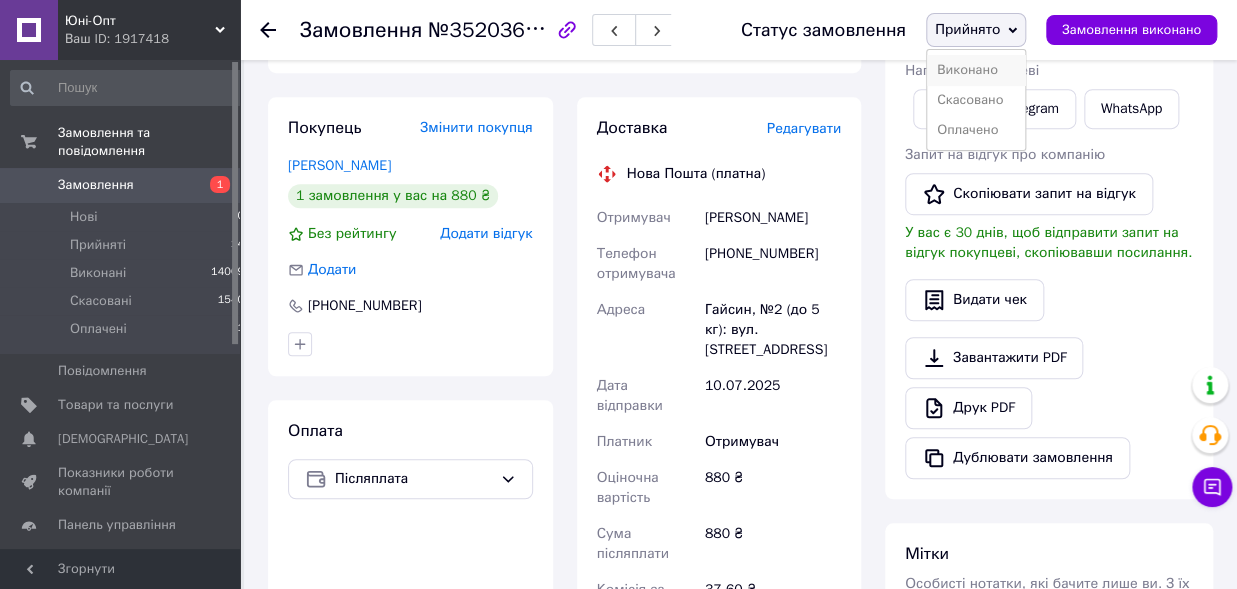 click on "Виконано" at bounding box center (976, 70) 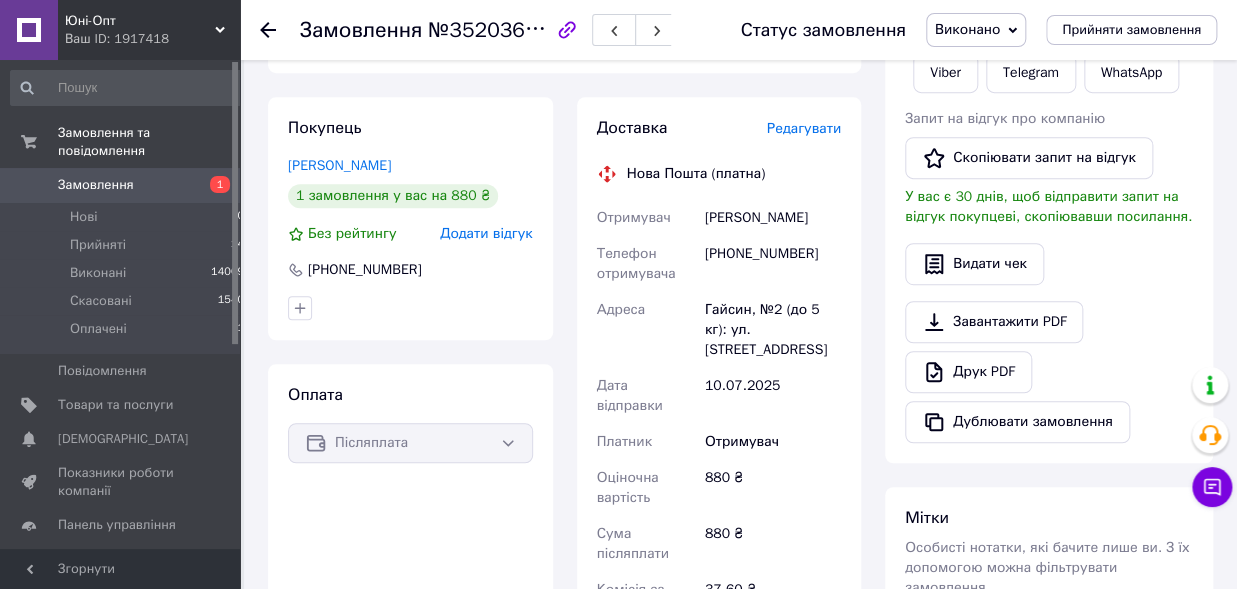 click 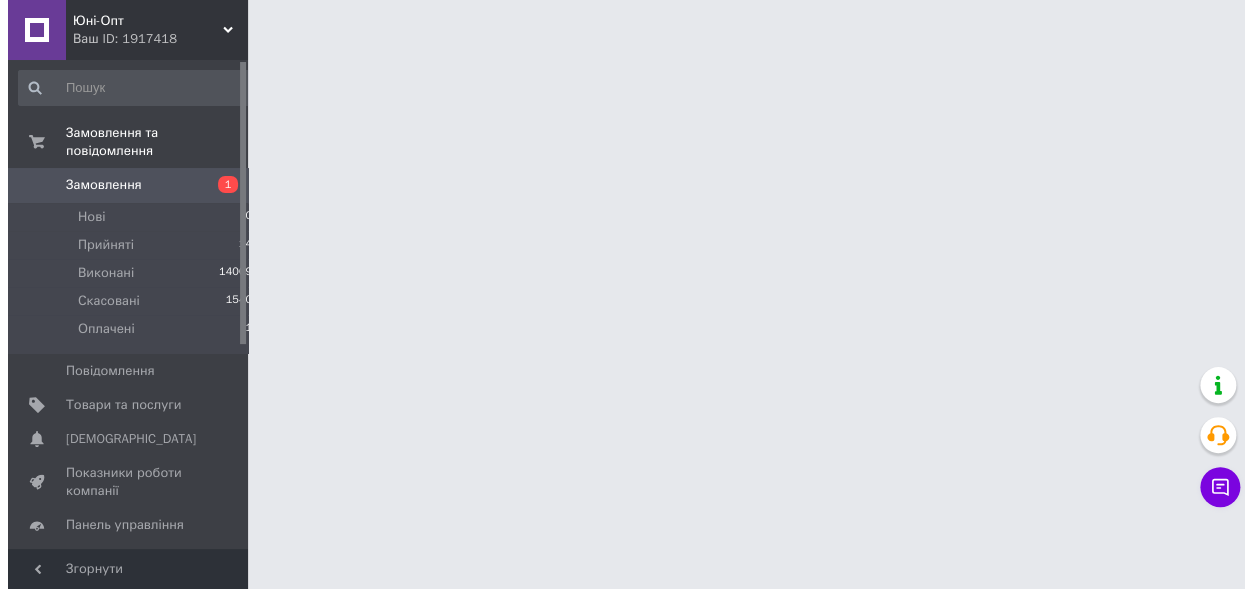 scroll, scrollTop: 0, scrollLeft: 0, axis: both 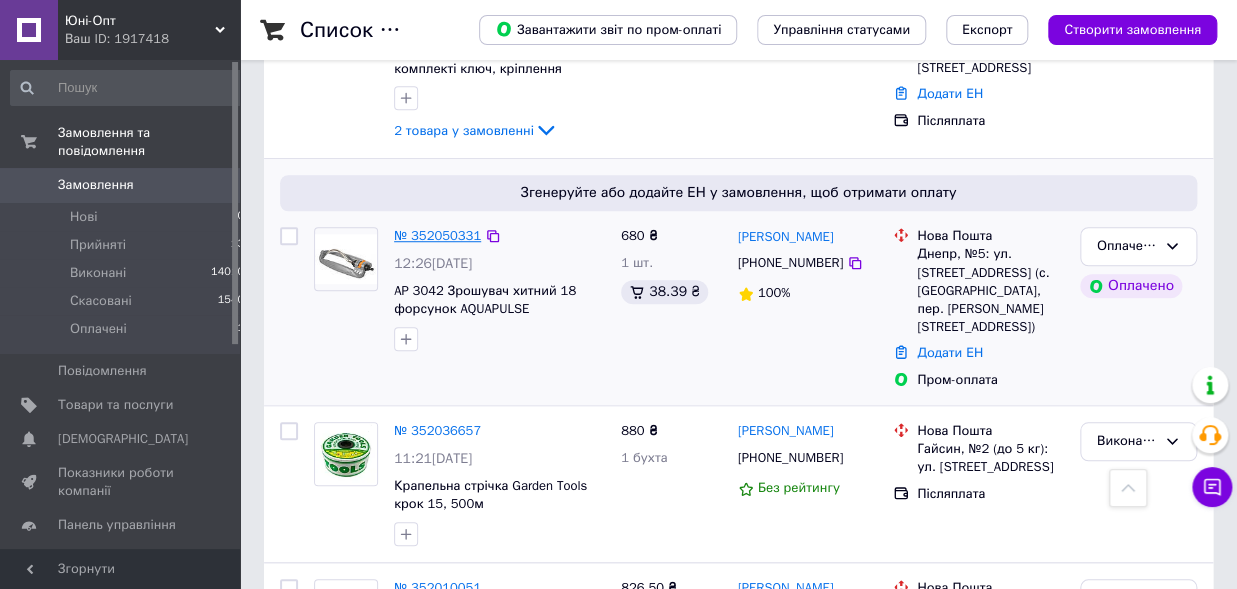 click on "№ 352050331" at bounding box center [437, 235] 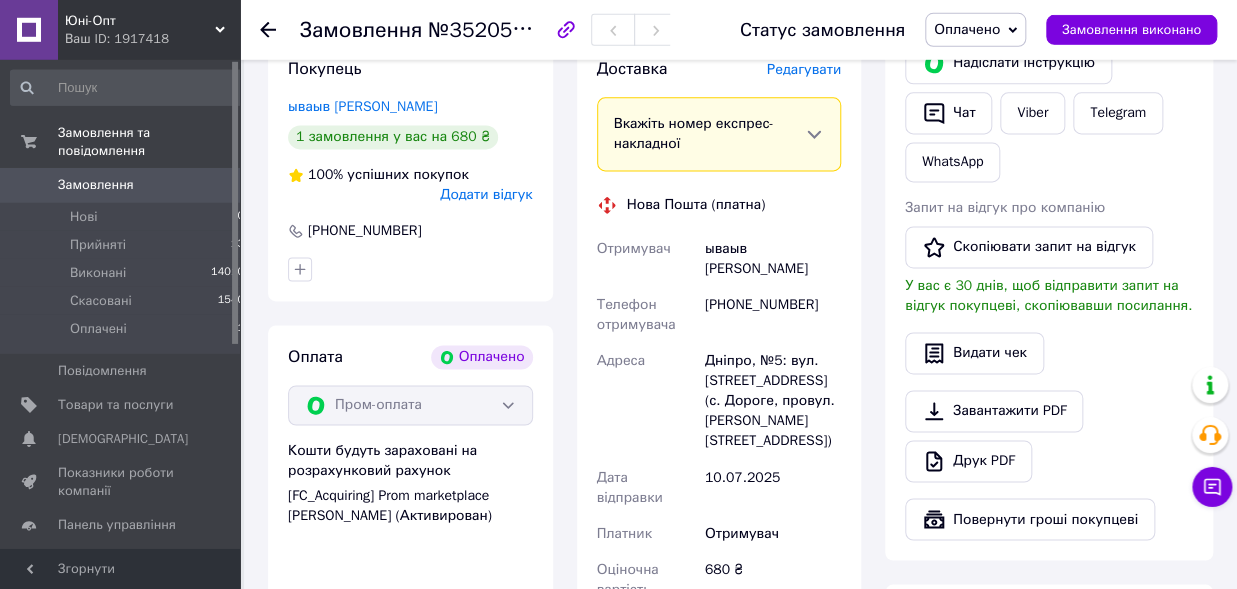 scroll, scrollTop: 1100, scrollLeft: 0, axis: vertical 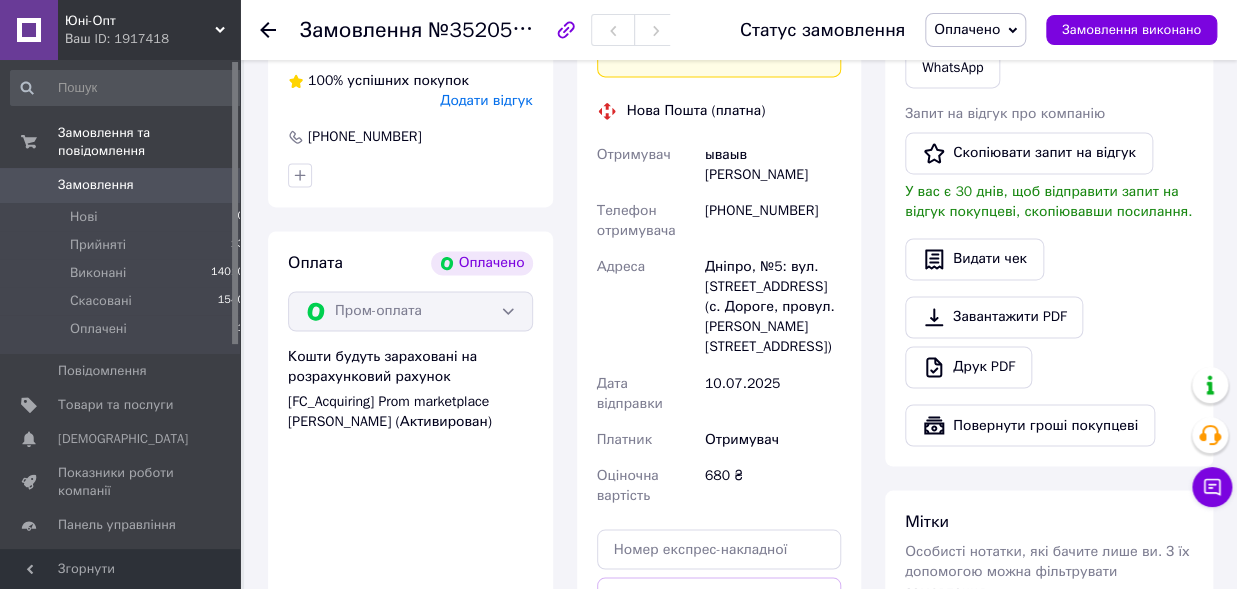 click on "Оплачено" at bounding box center [975, 30] 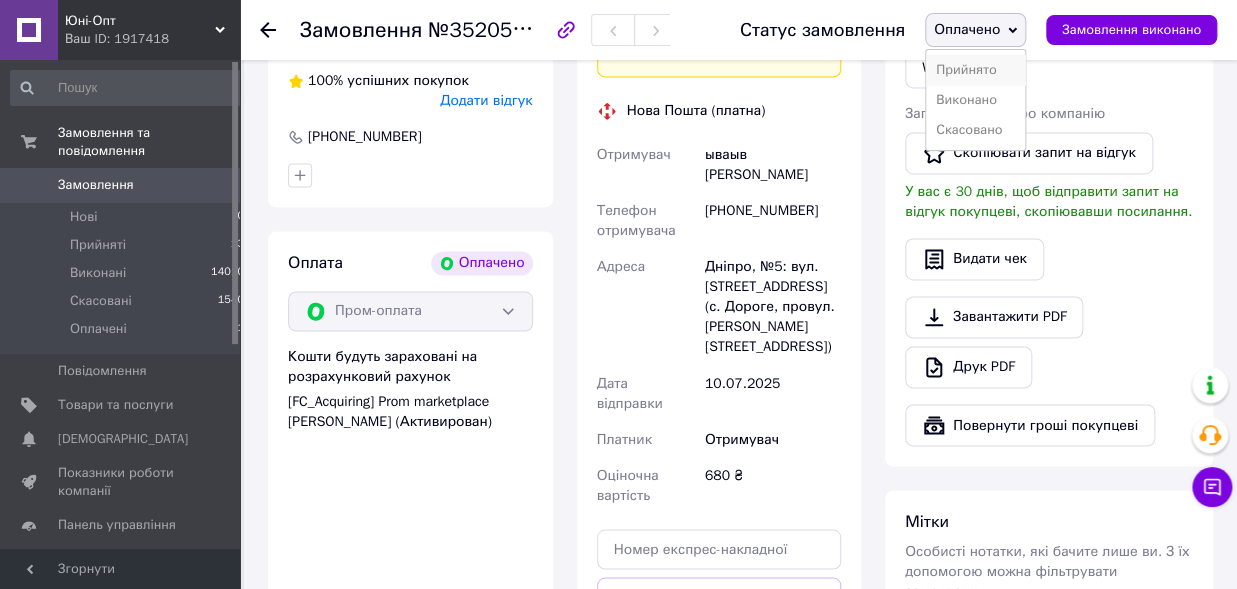 click on "Прийнято" at bounding box center [975, 70] 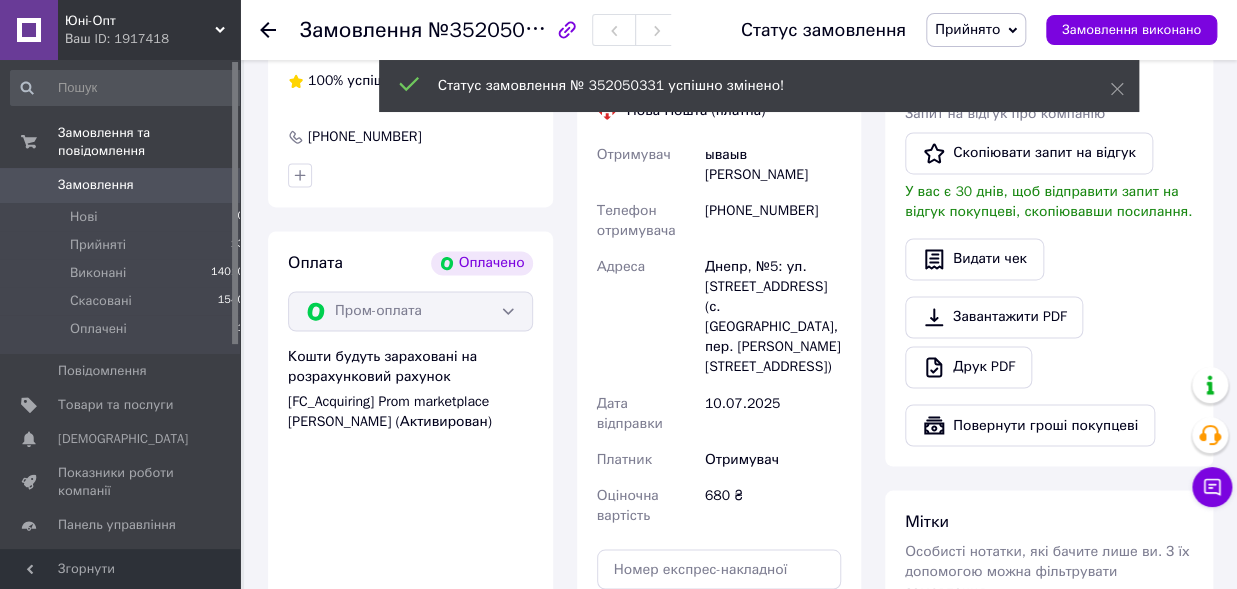 click 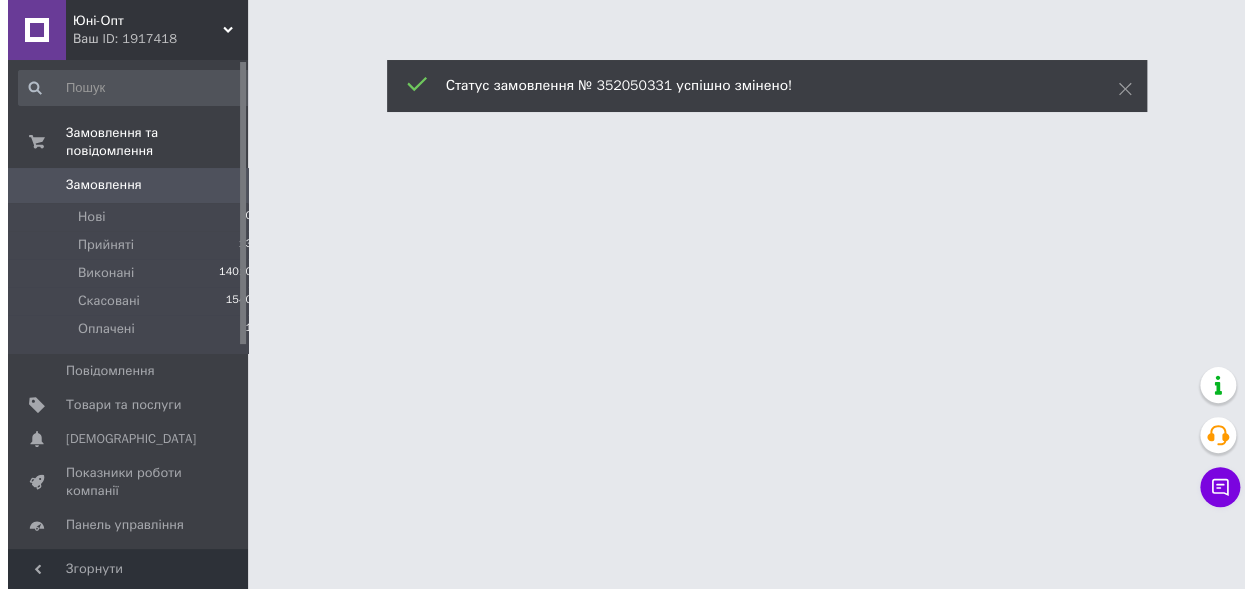 scroll, scrollTop: 0, scrollLeft: 0, axis: both 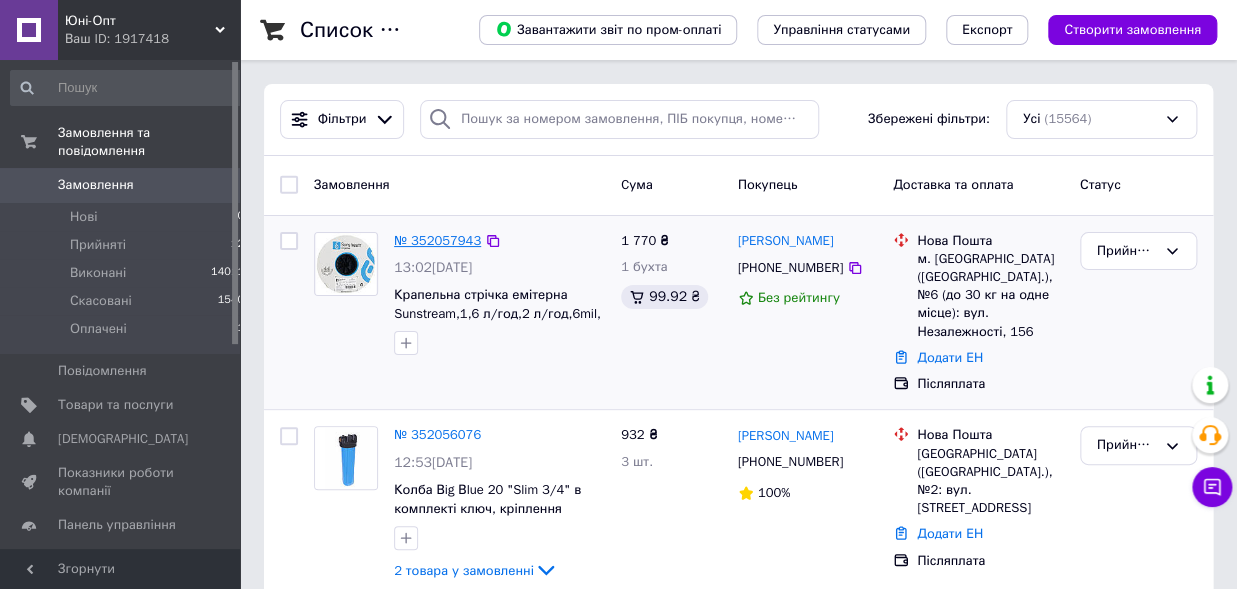 click on "№ 352057943" at bounding box center (437, 240) 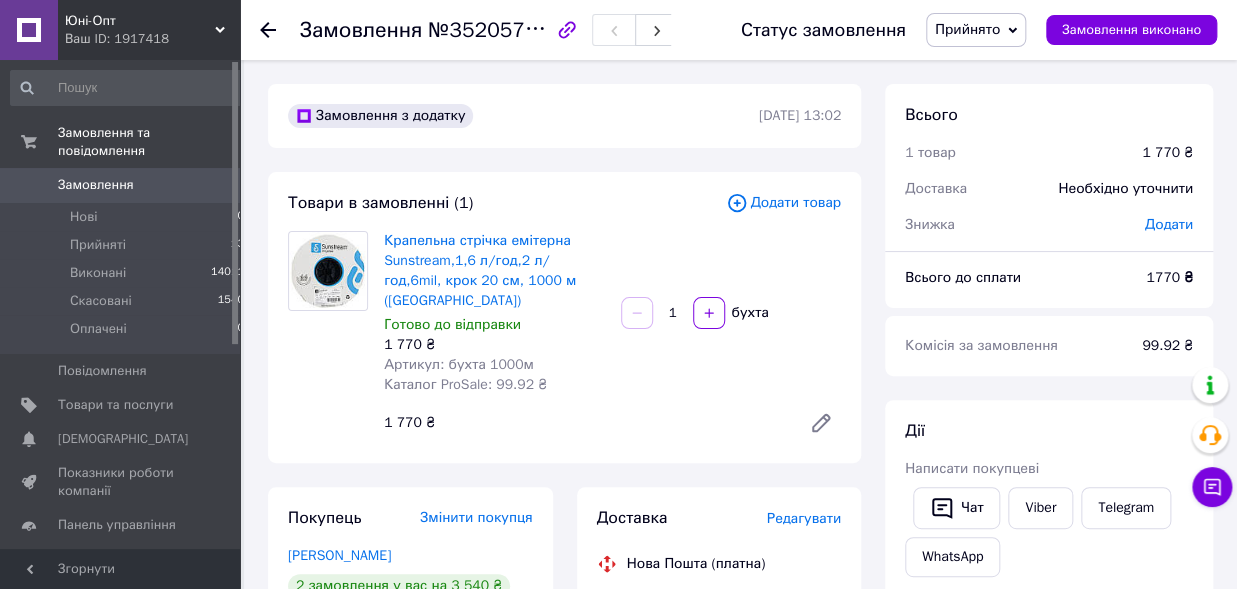 scroll, scrollTop: 330, scrollLeft: 0, axis: vertical 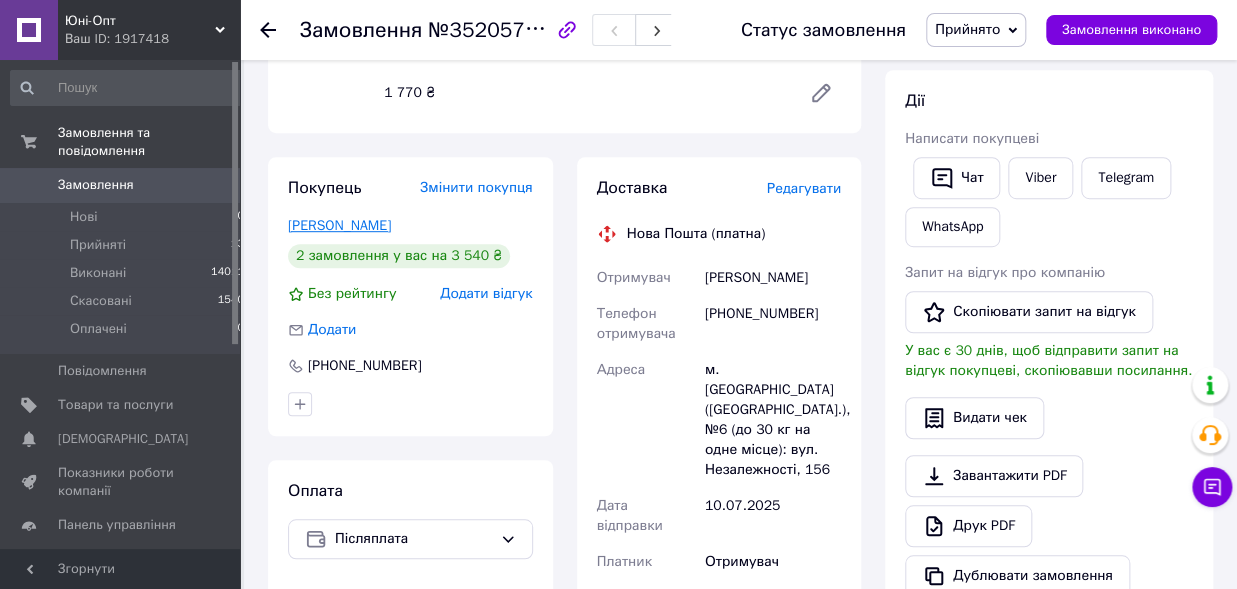 click on "Малихин Микола" at bounding box center (339, 225) 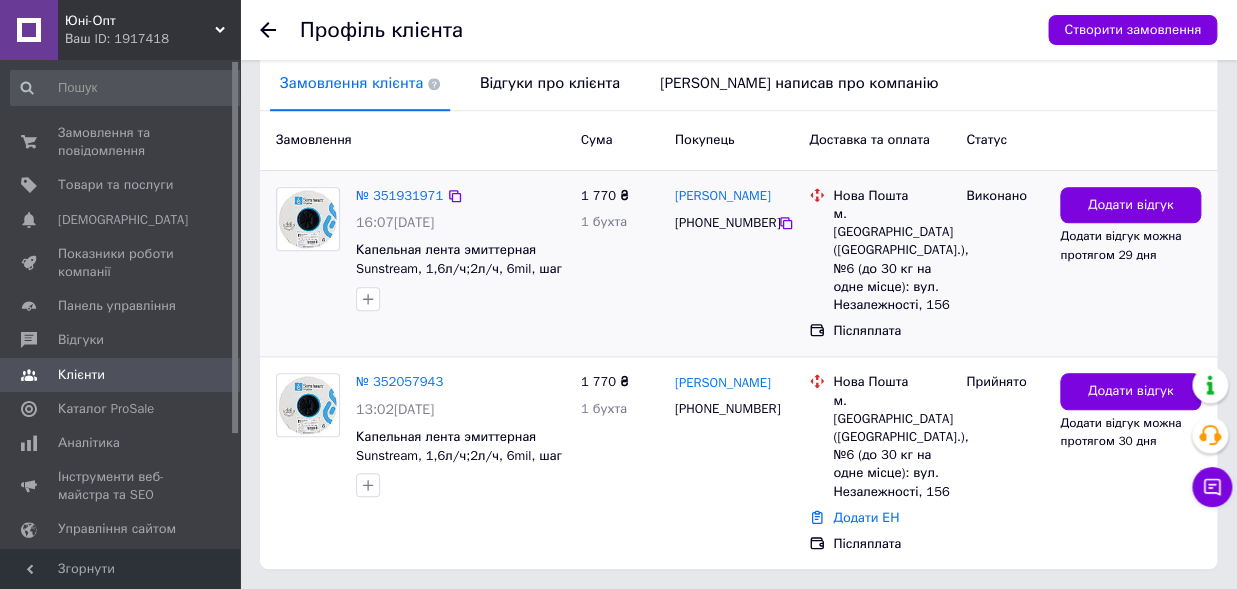 scroll, scrollTop: 493, scrollLeft: 0, axis: vertical 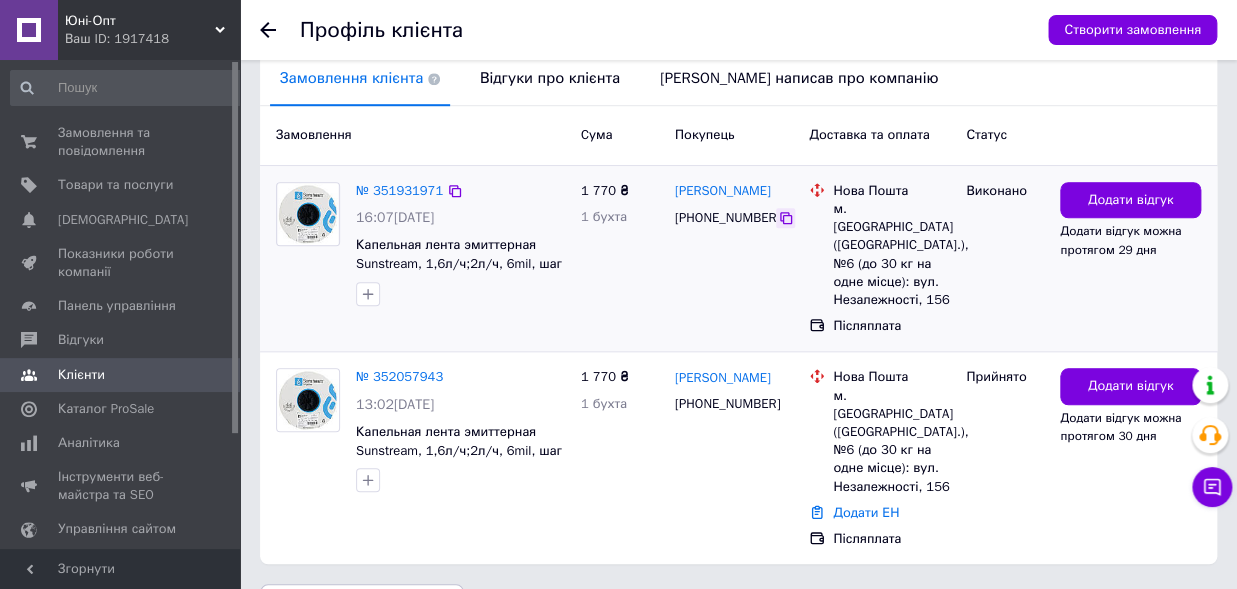 click 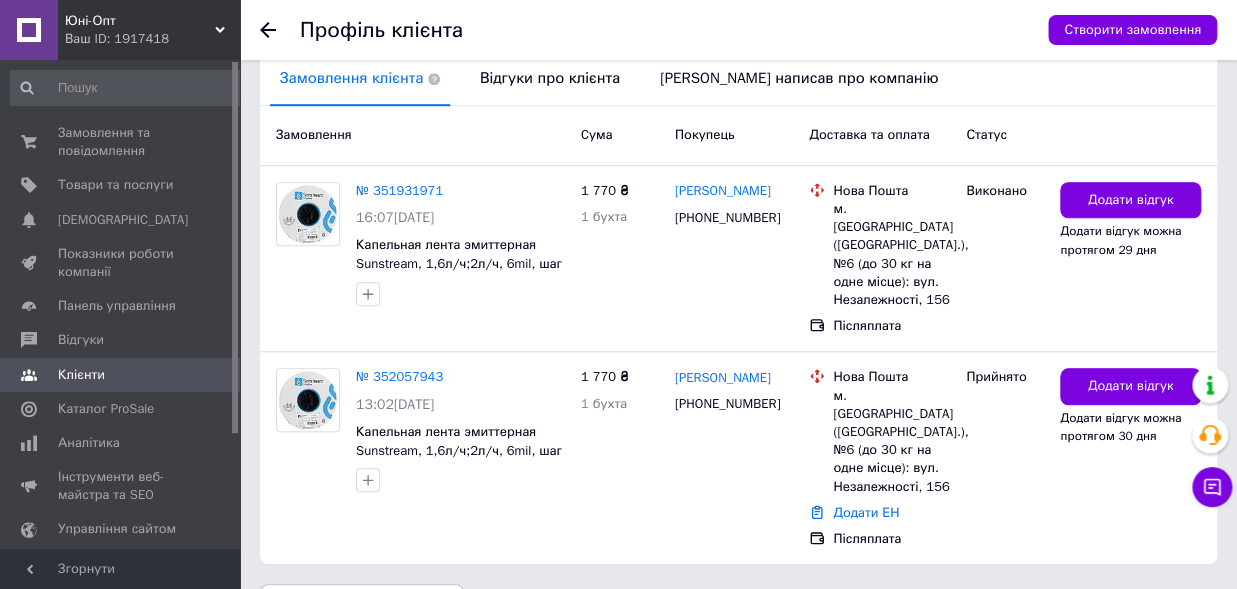 click 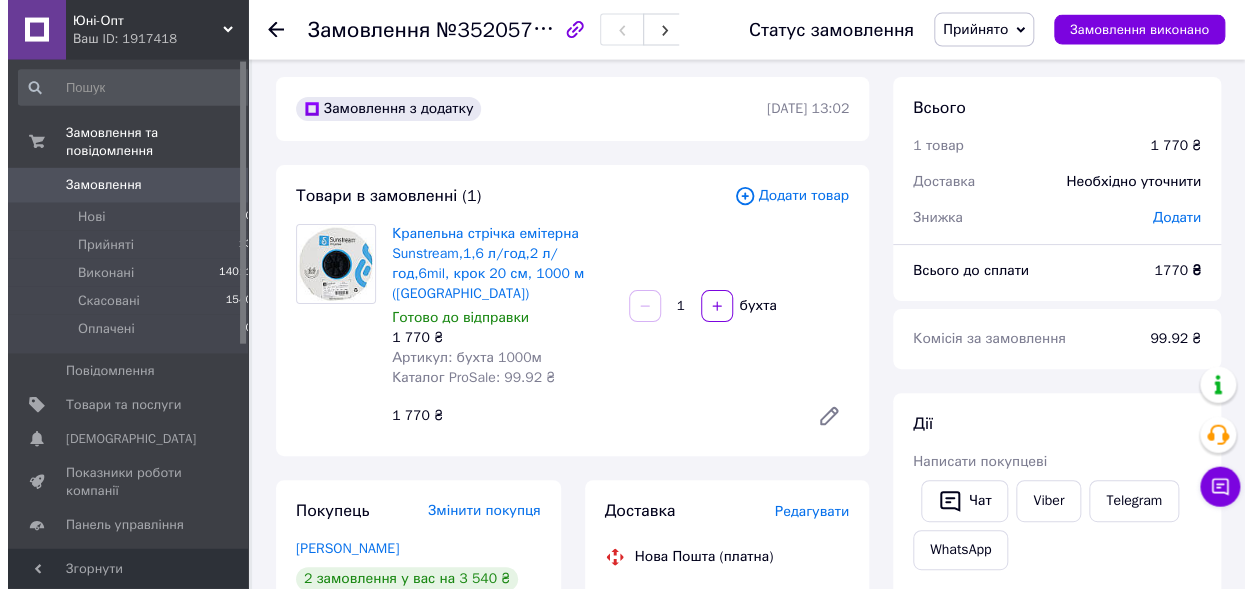 scroll, scrollTop: 0, scrollLeft: 0, axis: both 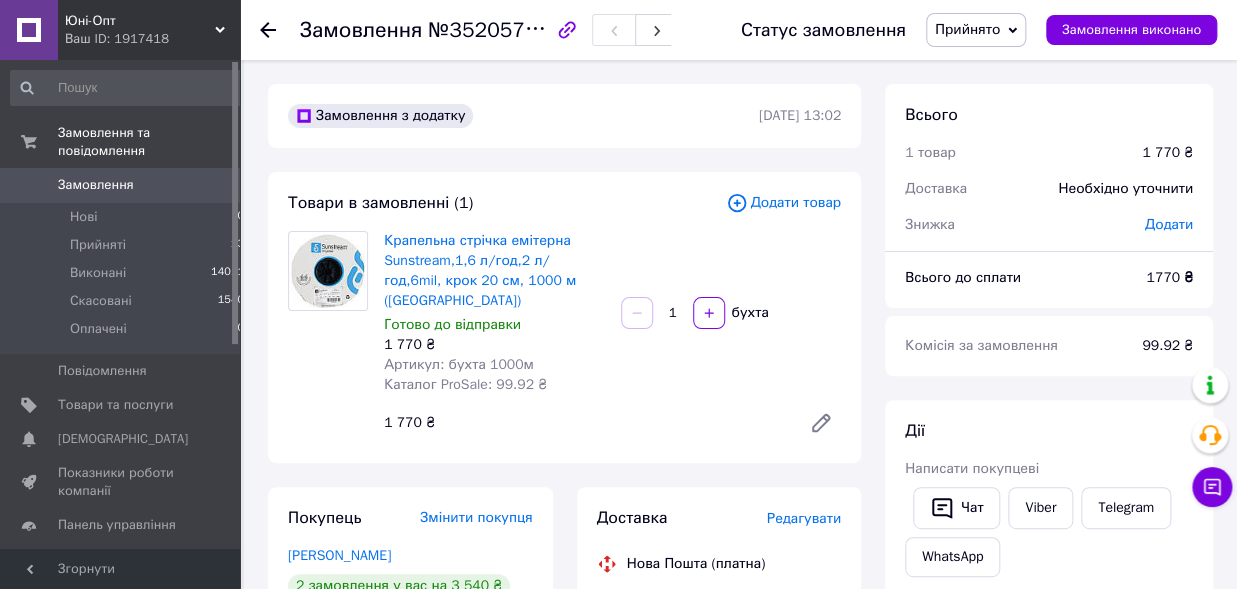 click on "Прийнято" at bounding box center (967, 29) 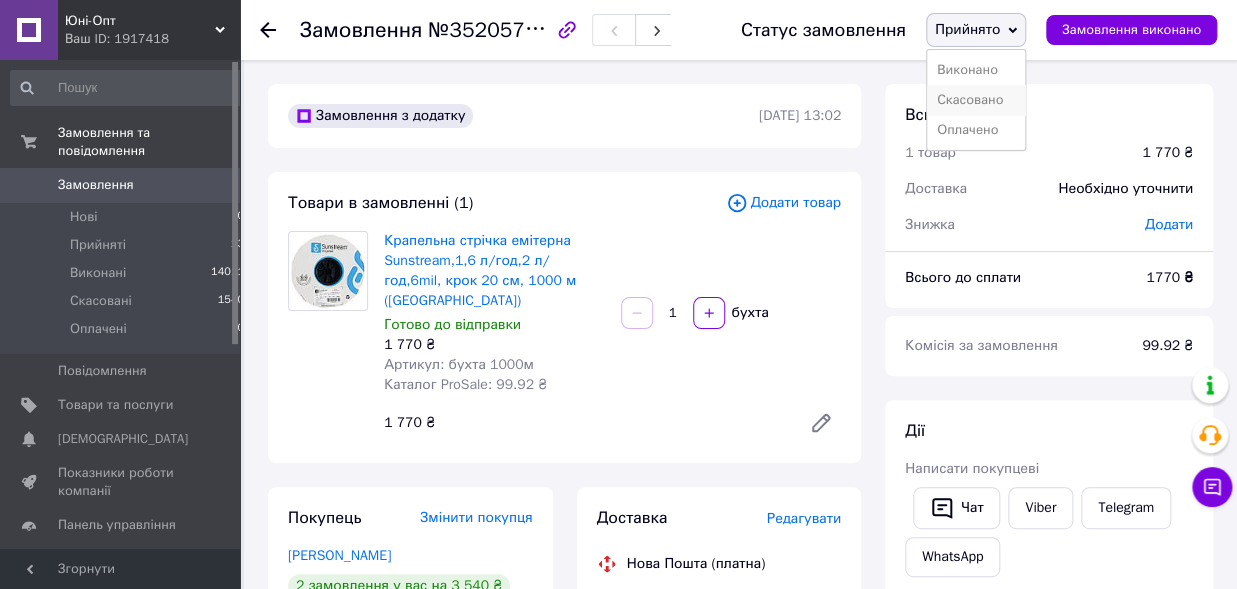 click on "Скасовано" at bounding box center (976, 100) 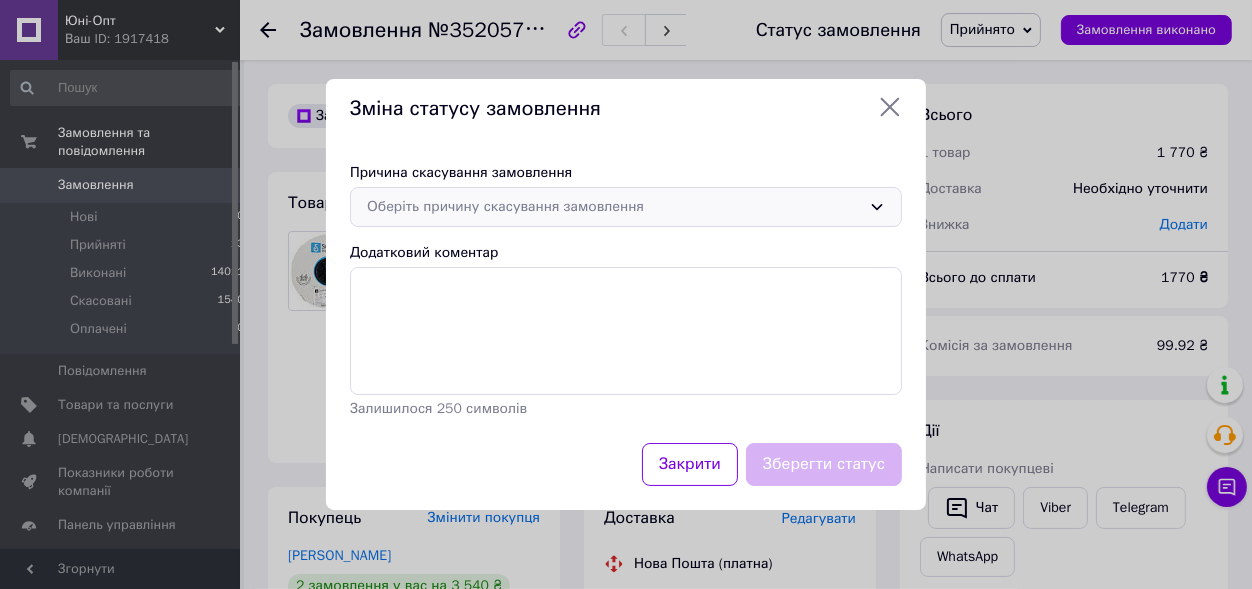 click on "Оберіть причину скасування замовлення" at bounding box center (614, 207) 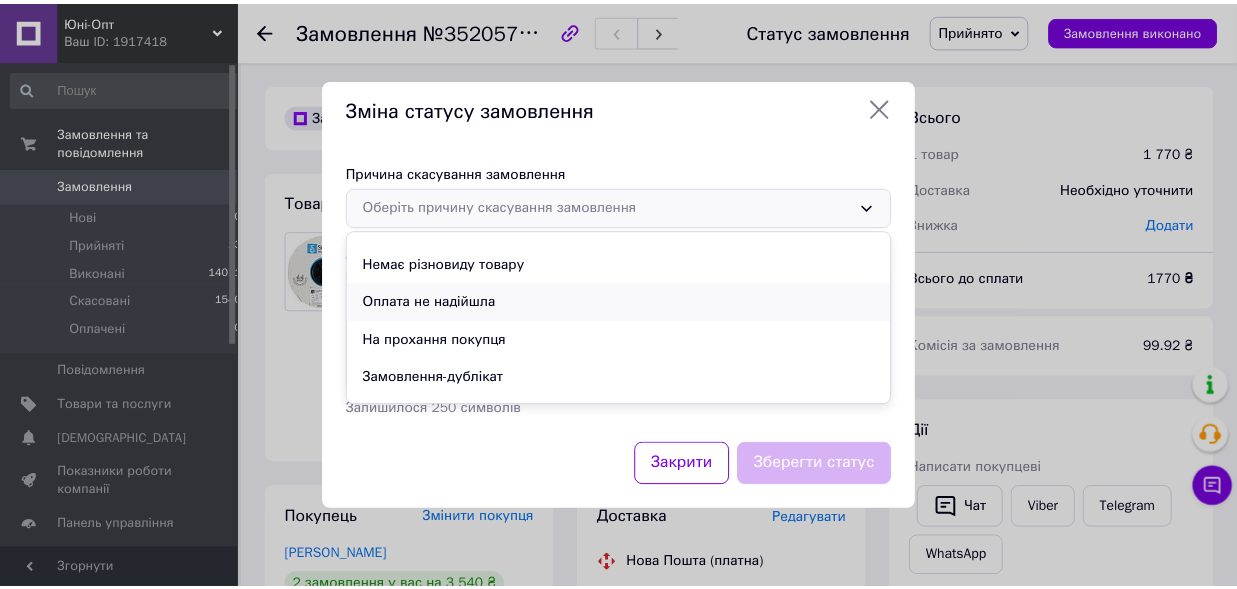 scroll, scrollTop: 94, scrollLeft: 0, axis: vertical 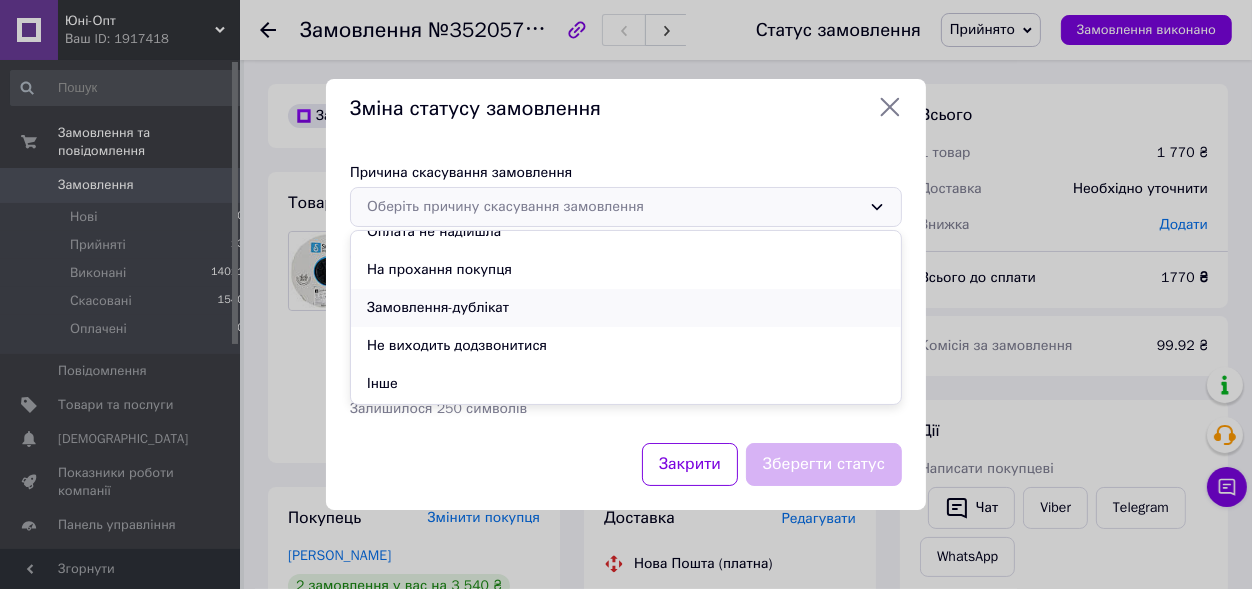 click on "Замовлення-дублікат" at bounding box center [626, 308] 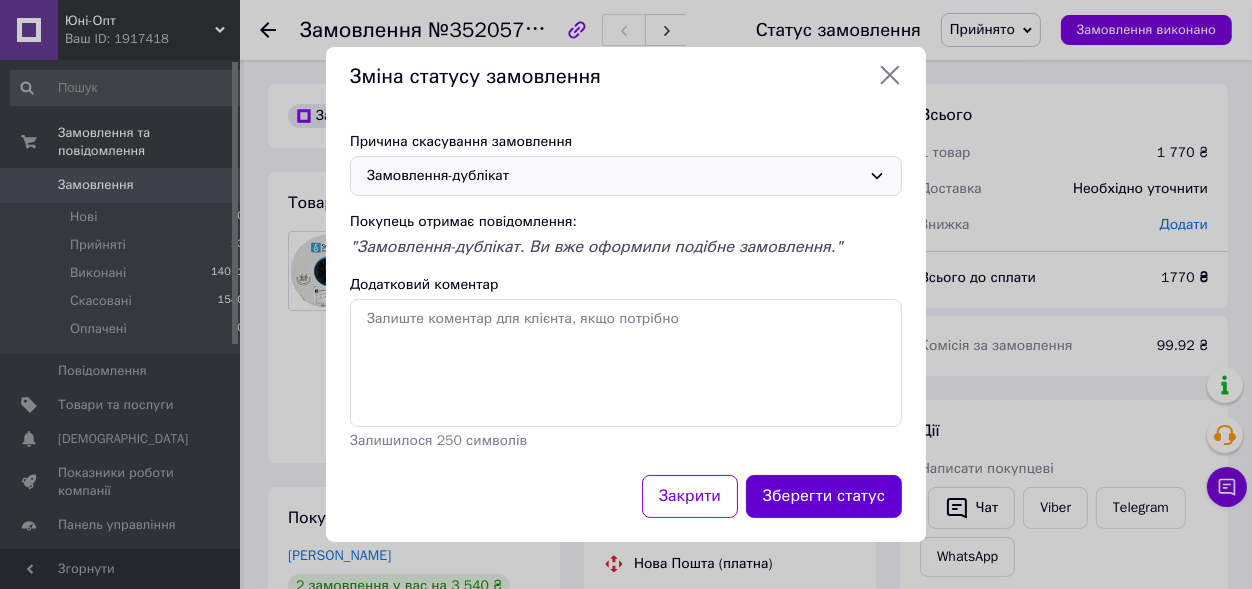 click on "Зберегти статус" at bounding box center [824, 496] 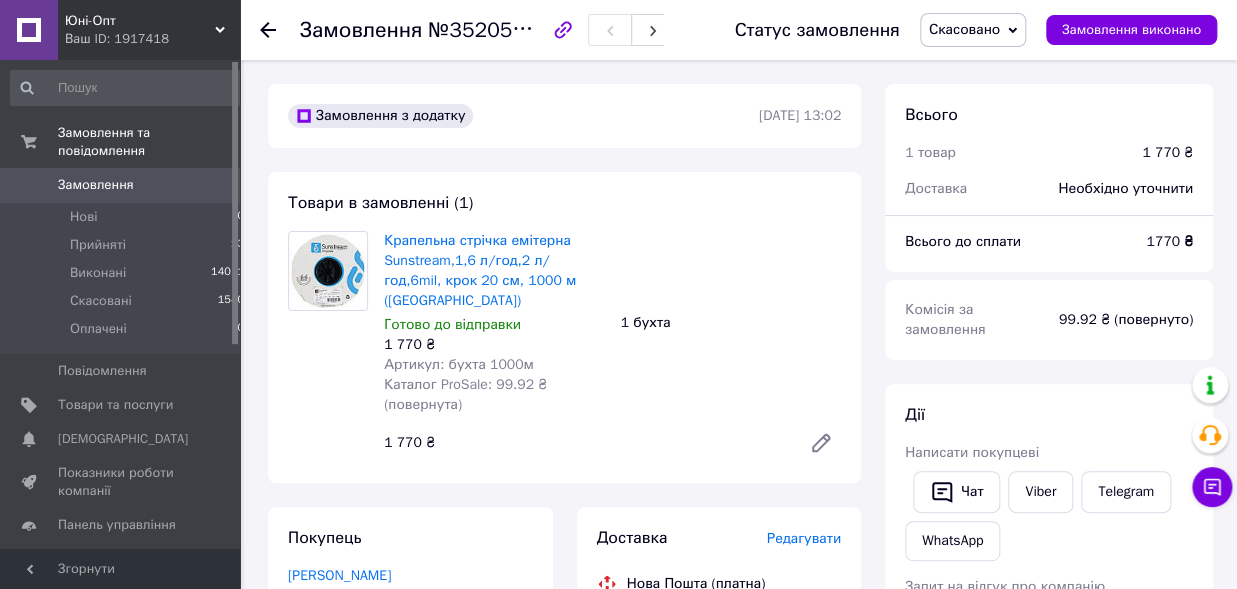 click 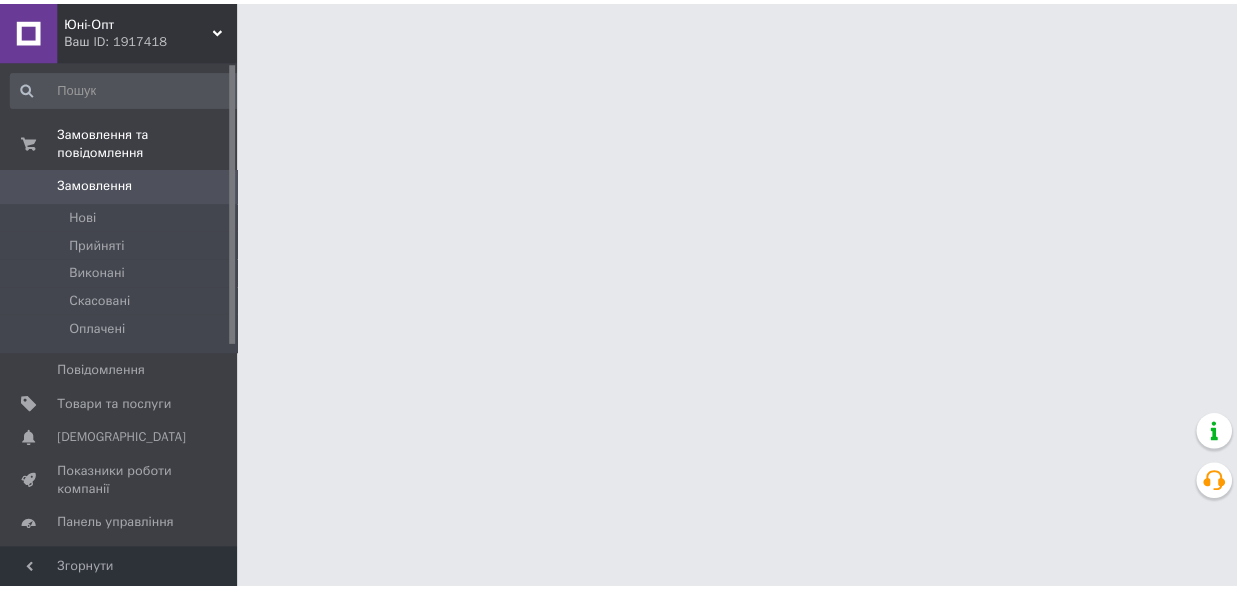 scroll, scrollTop: 0, scrollLeft: 0, axis: both 